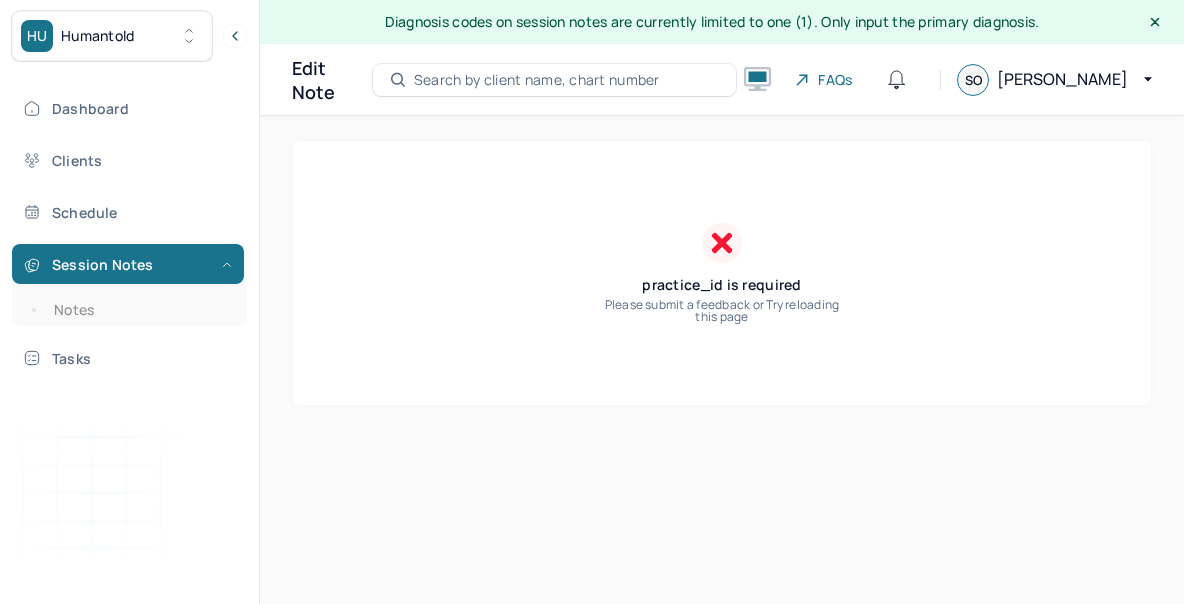scroll, scrollTop: 0, scrollLeft: 0, axis: both 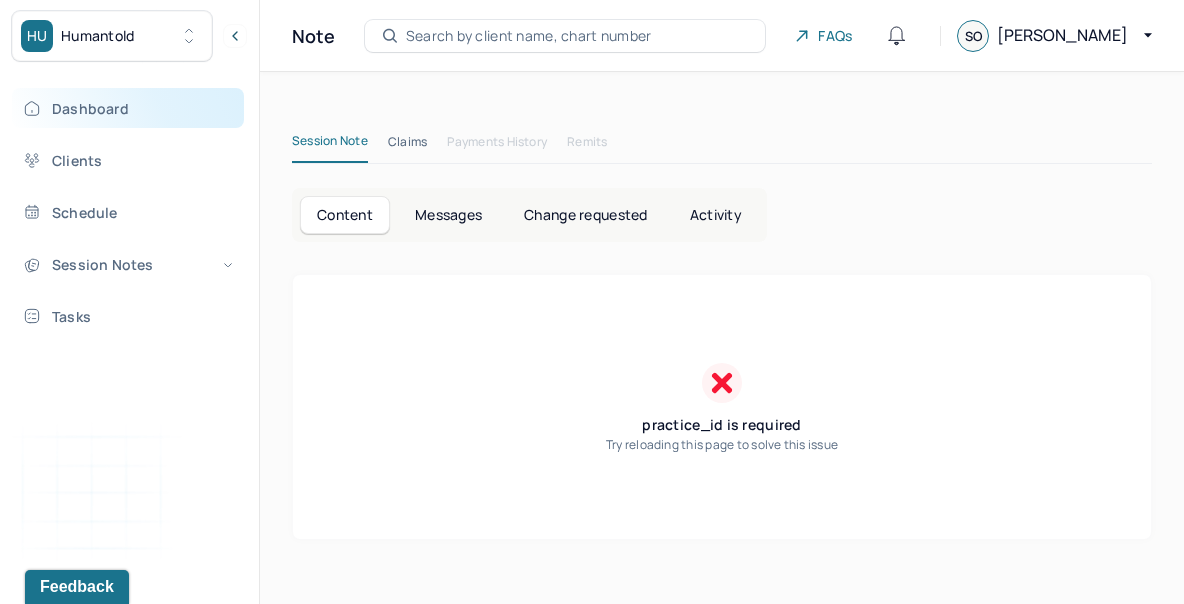 click on "Dashboard" at bounding box center [128, 108] 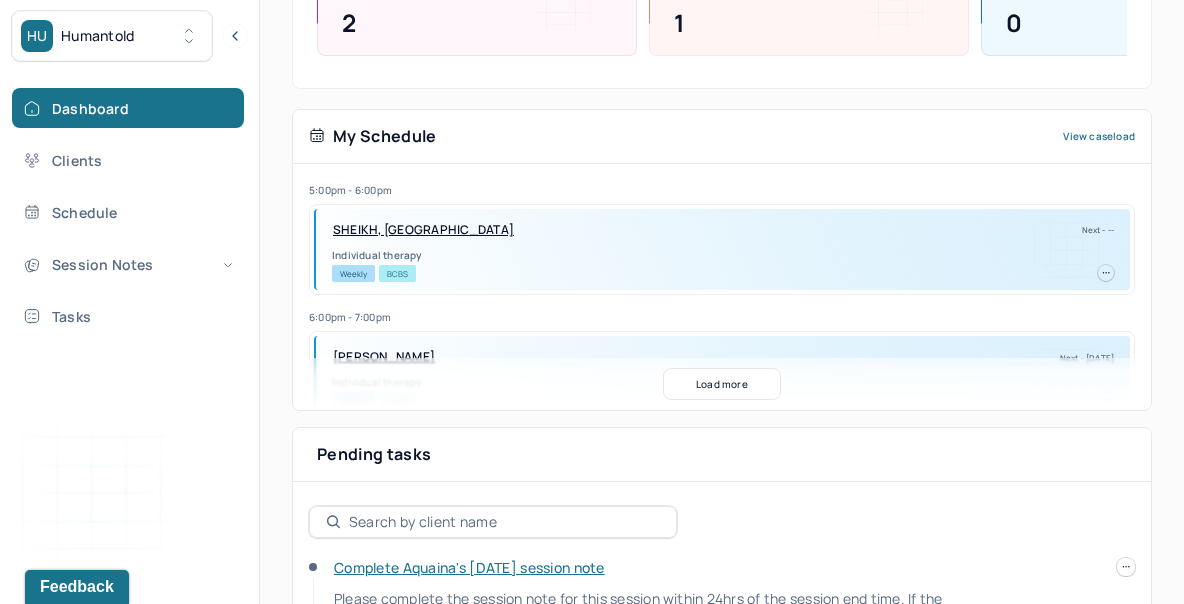 scroll, scrollTop: 485, scrollLeft: 0, axis: vertical 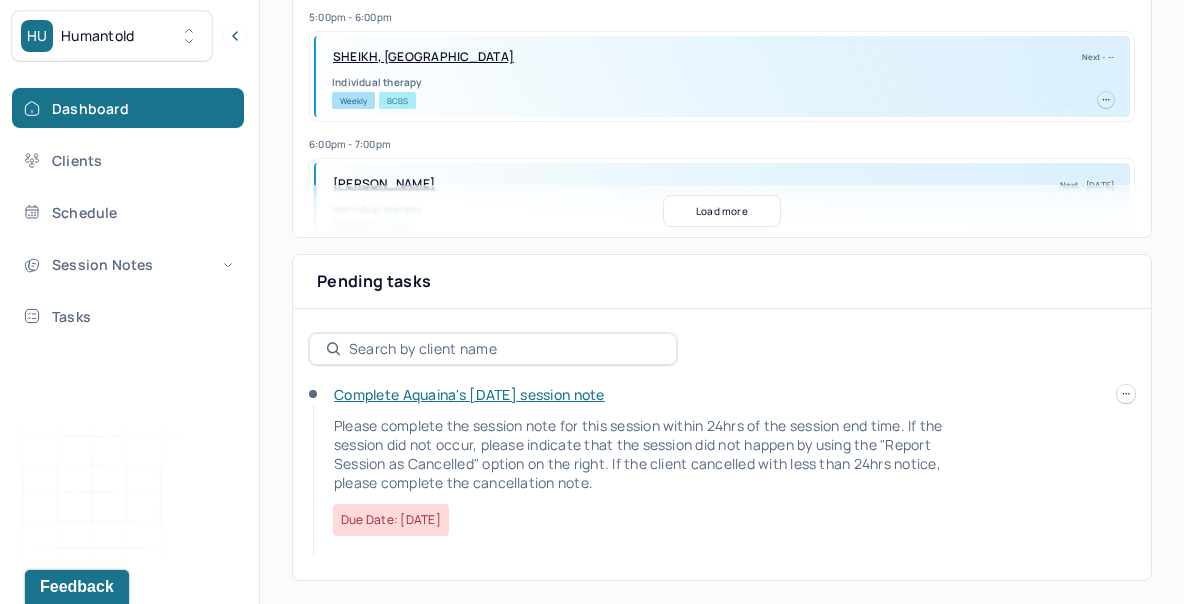 click at bounding box center (1126, 394) 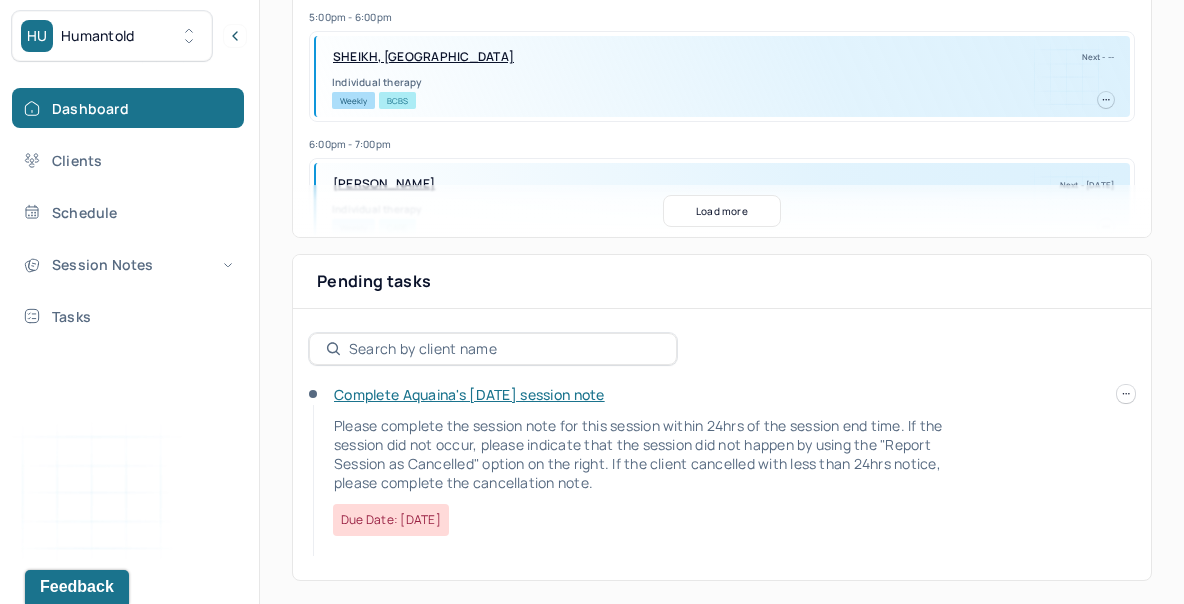 click on "Complete Aquaina's [DATE] session note" at bounding box center (469, 394) 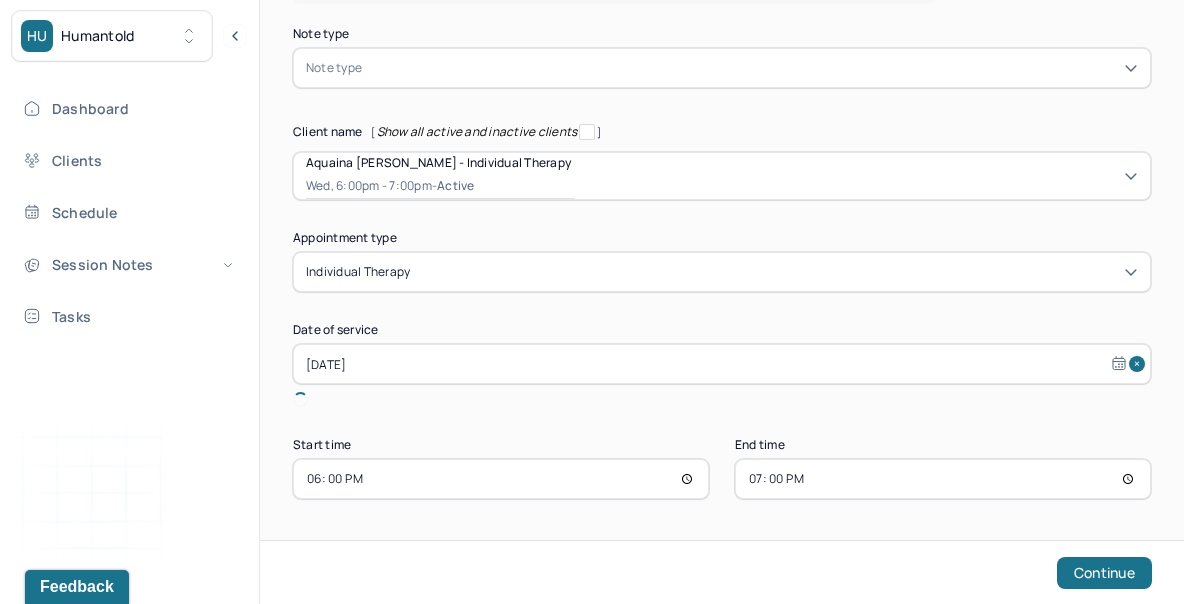 scroll, scrollTop: 123, scrollLeft: 0, axis: vertical 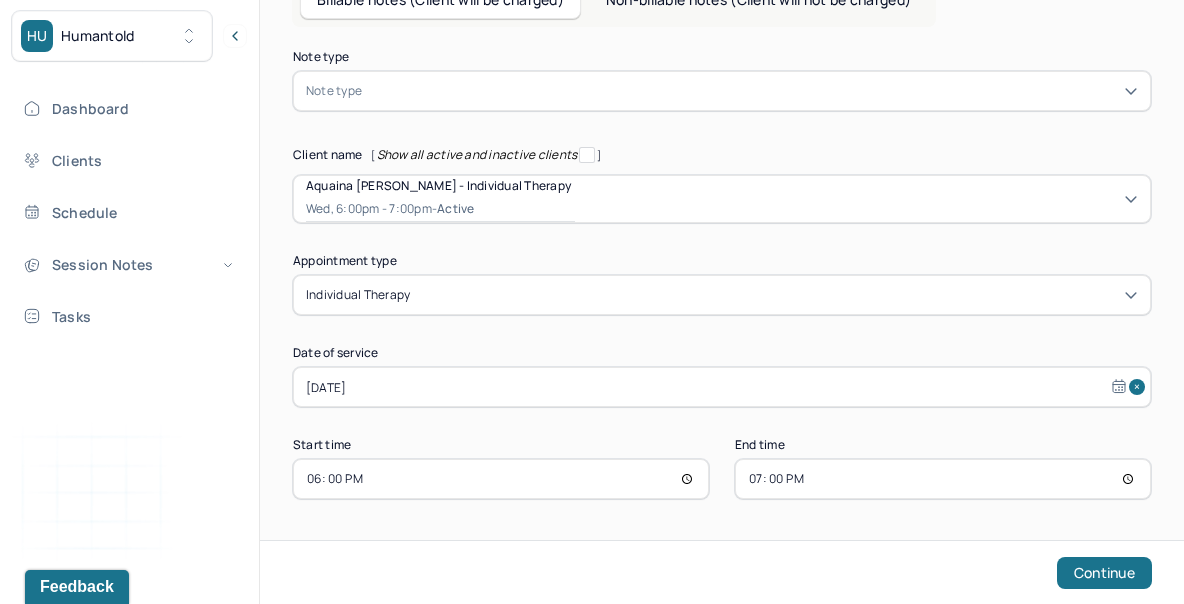 click at bounding box center [752, 91] 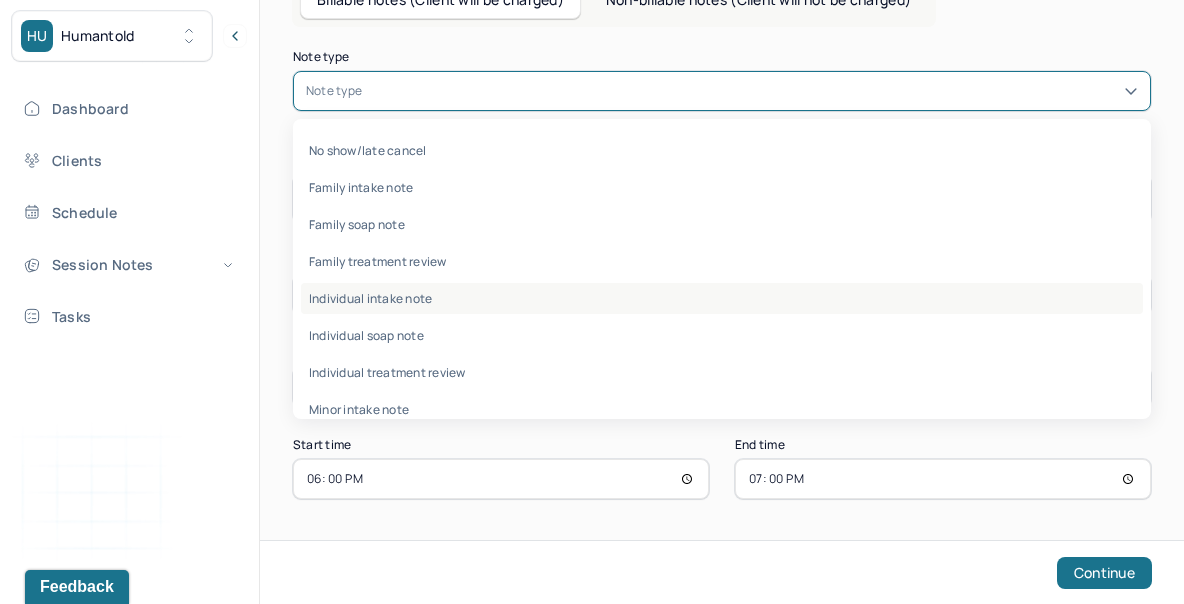 click on "Individual intake note" at bounding box center [722, 298] 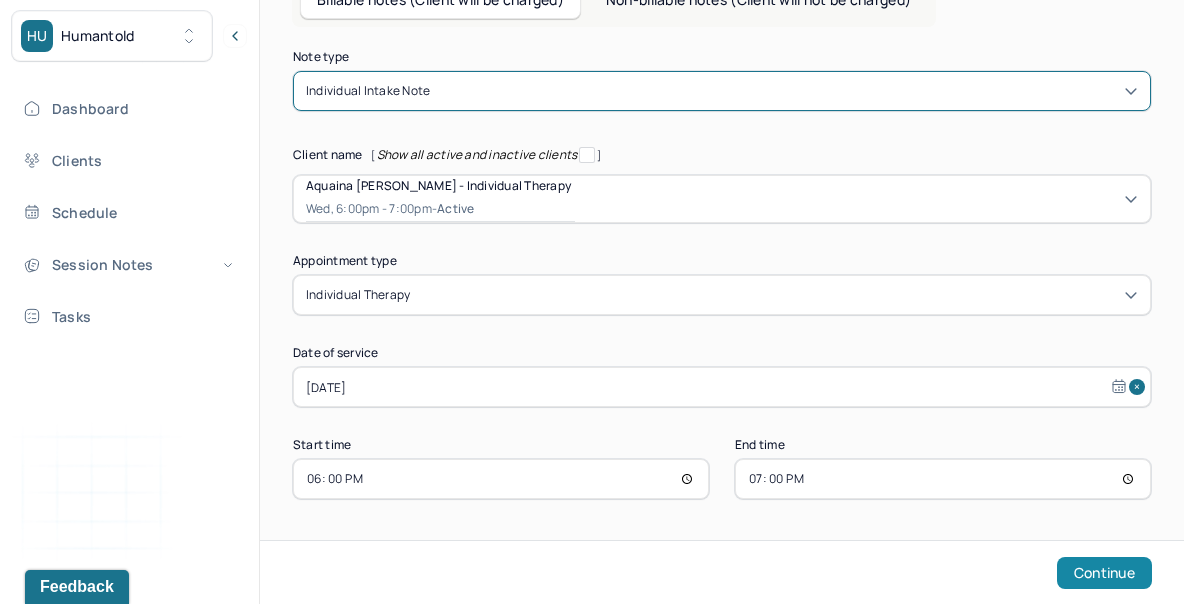 click on "Continue" at bounding box center (1104, 573) 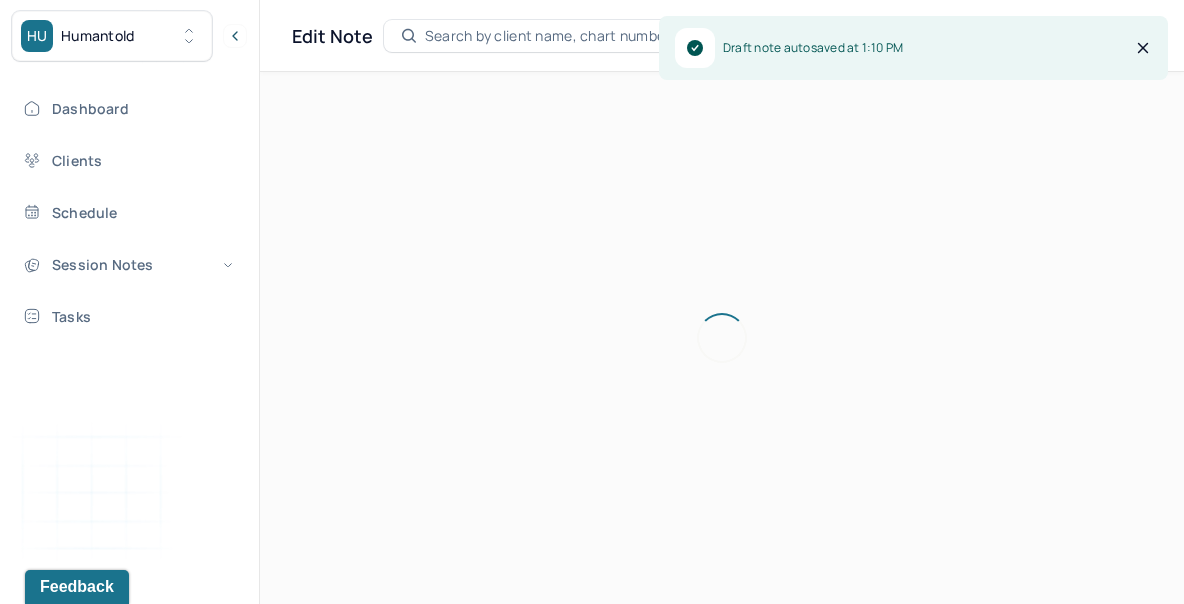 scroll, scrollTop: 0, scrollLeft: 0, axis: both 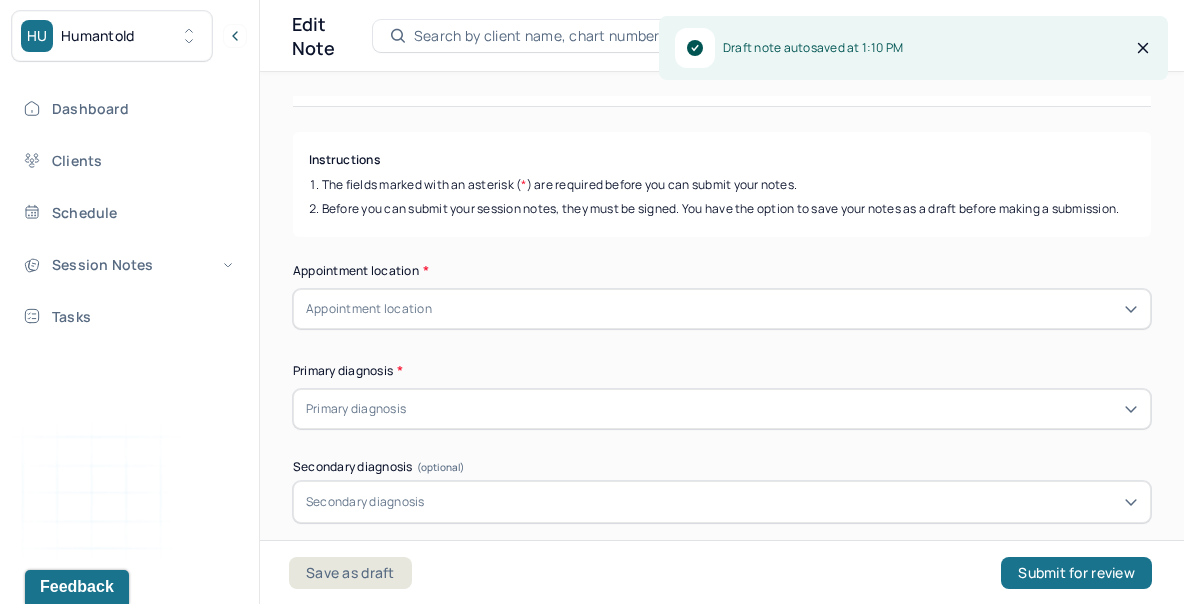 click on "Appointment location" at bounding box center [722, 309] 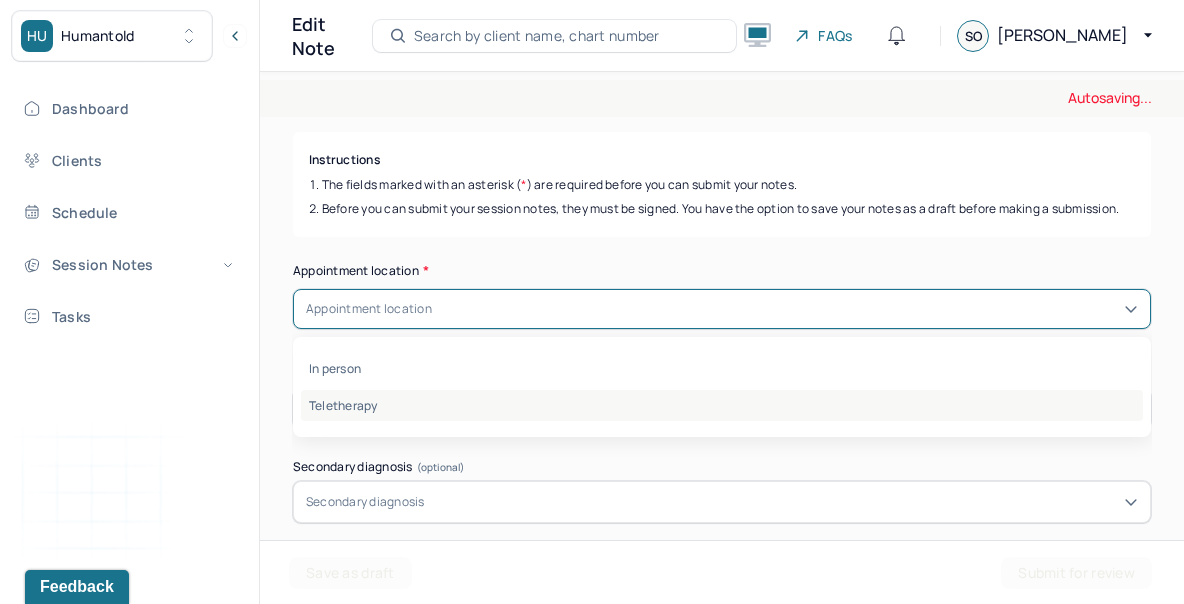 click on "Teletherapy" at bounding box center [722, 405] 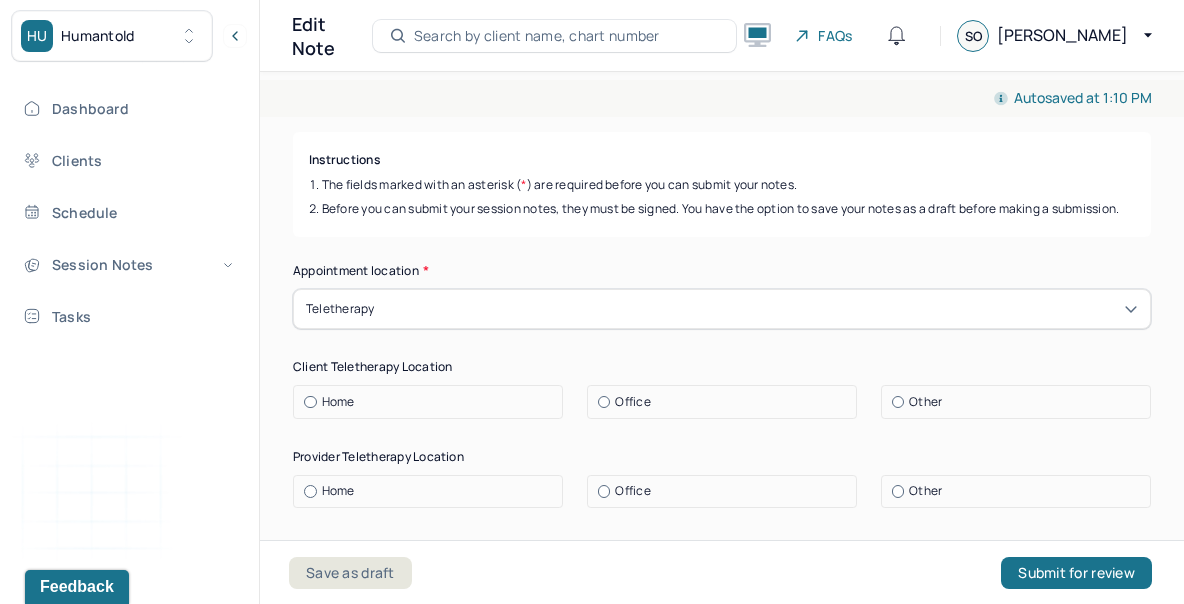 click on "Home" at bounding box center (433, 402) 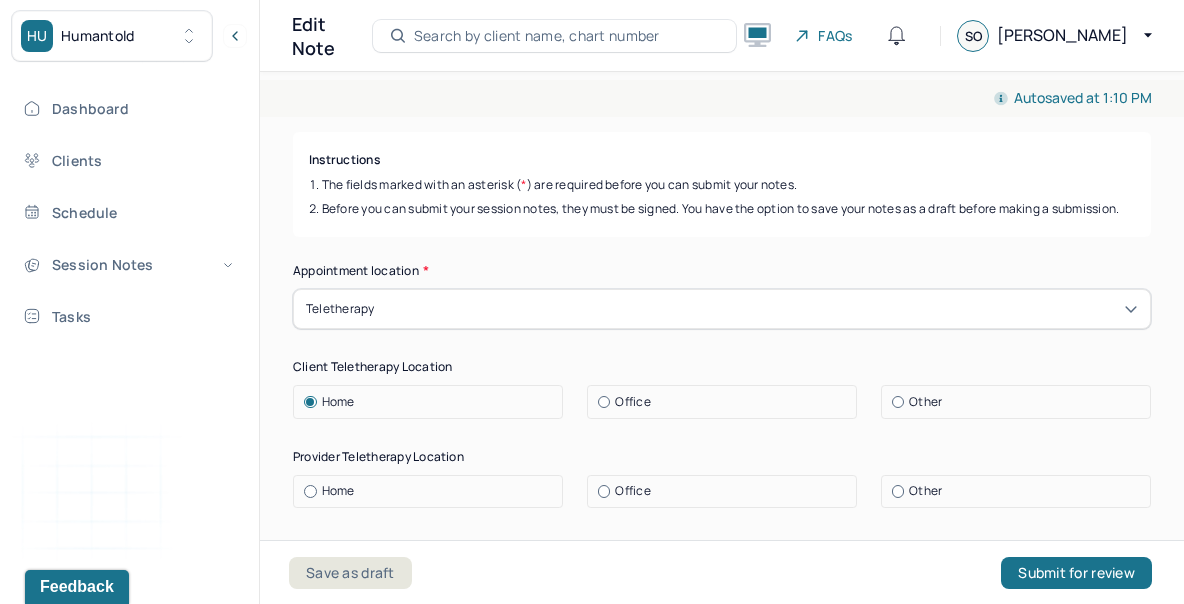 click on "Home" at bounding box center [338, 491] 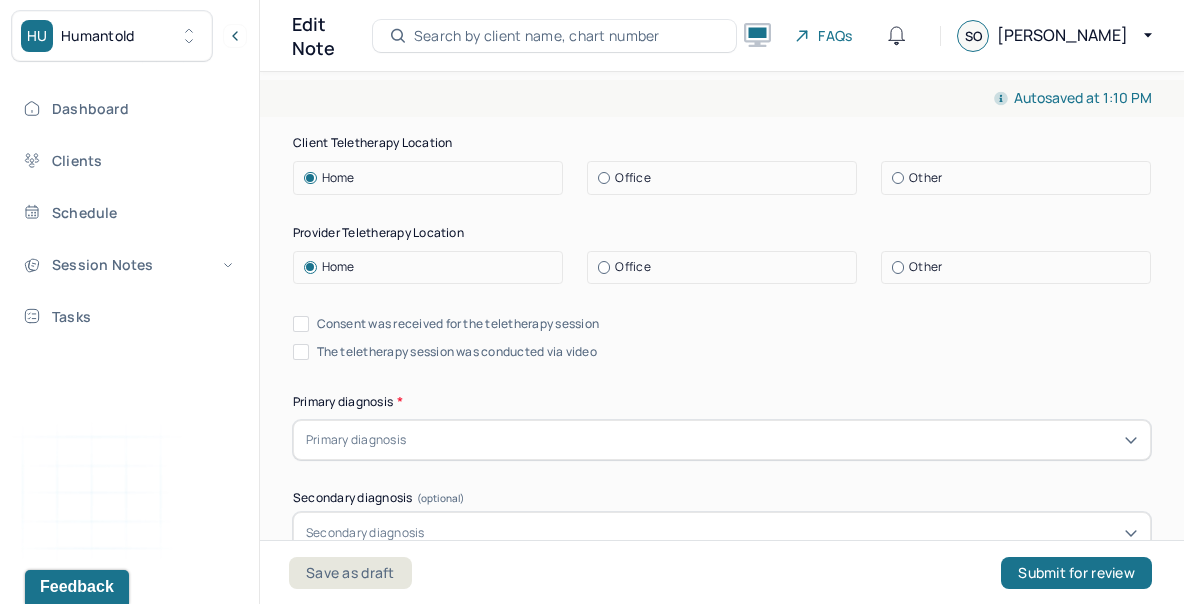 scroll, scrollTop: 437, scrollLeft: 0, axis: vertical 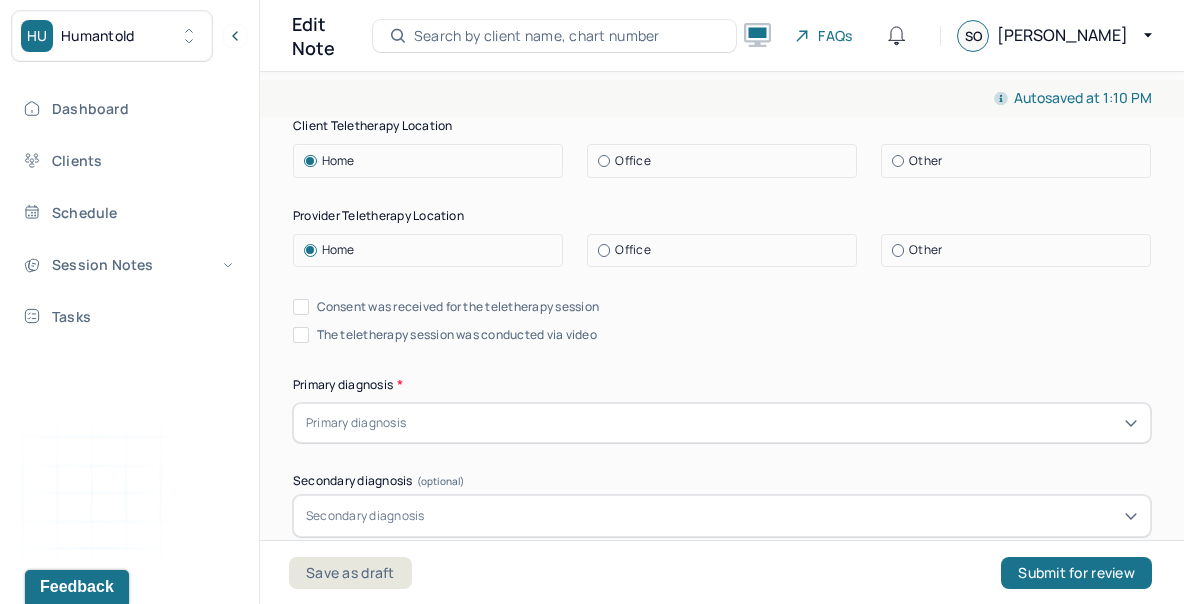 click on "Consent was received for the teletherapy session" at bounding box center [301, 307] 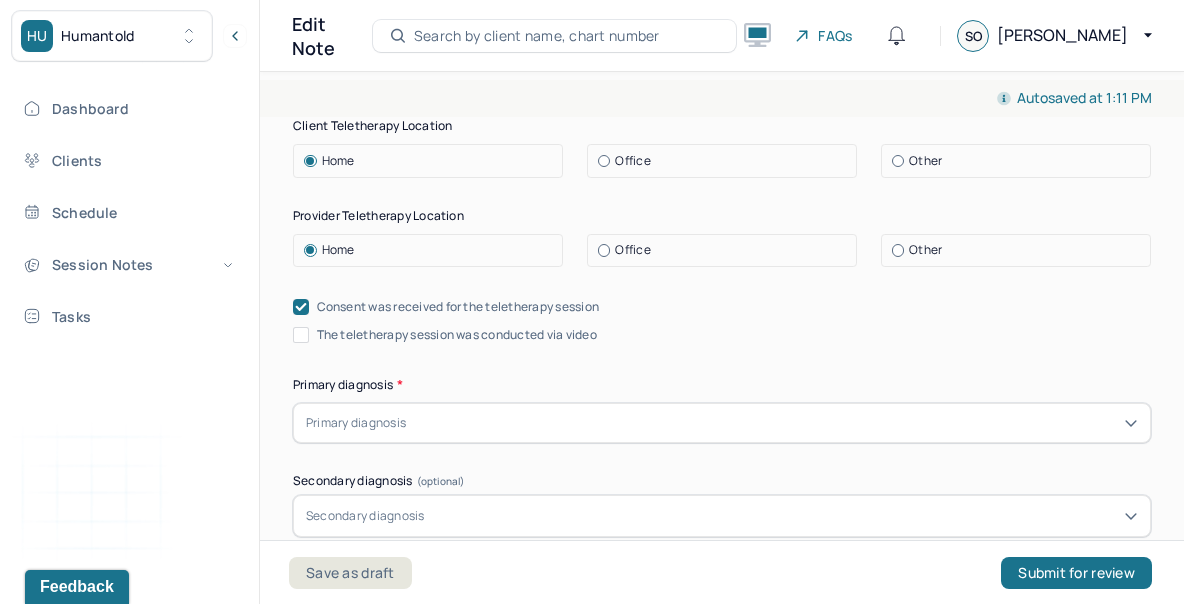 click on "The teletherapy session was conducted via video" at bounding box center (301, 335) 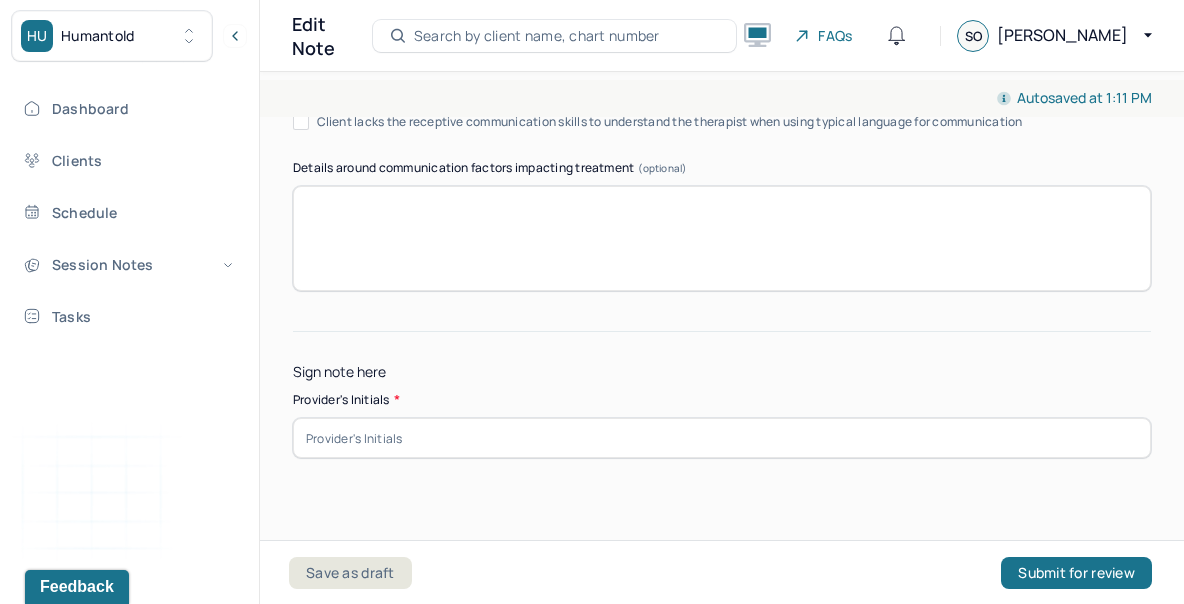 scroll, scrollTop: 11467, scrollLeft: 0, axis: vertical 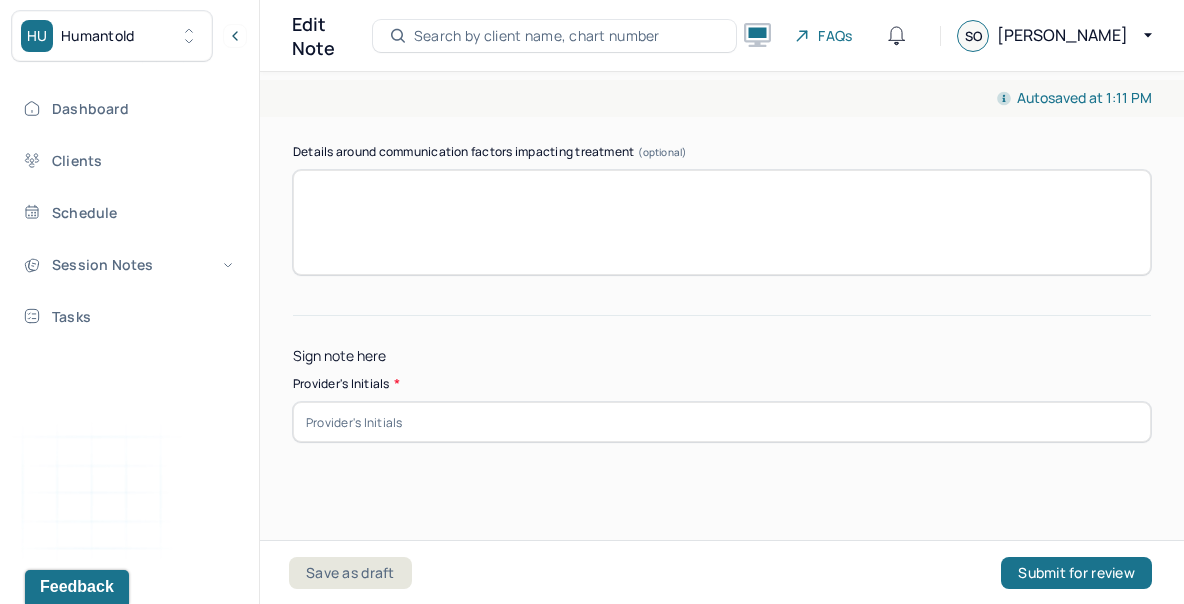 click at bounding box center (722, 422) 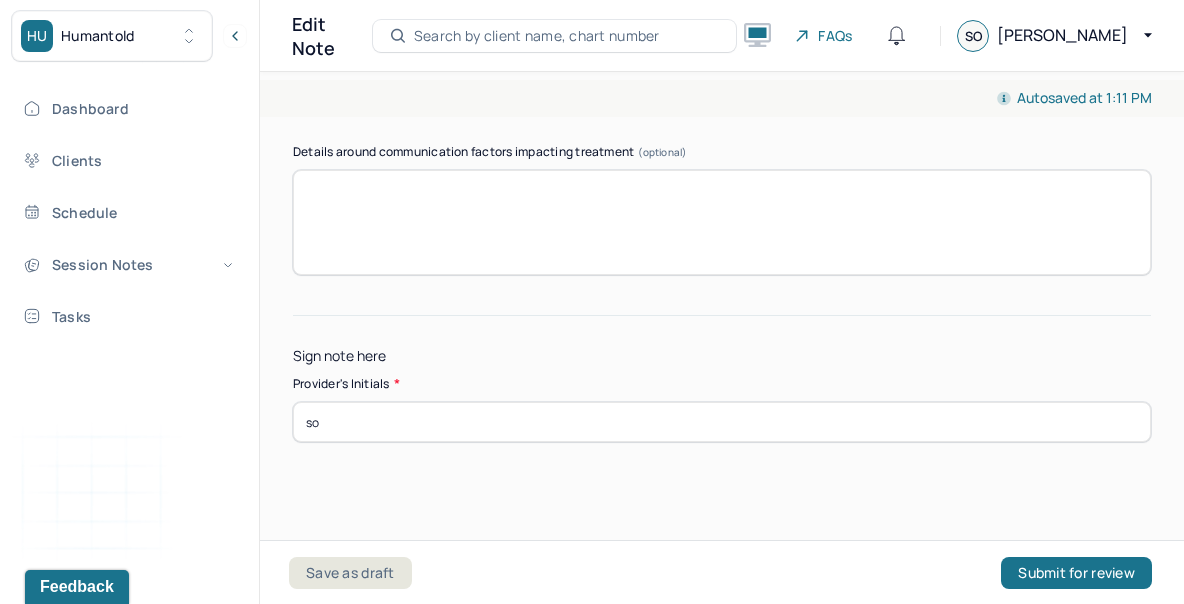 type on "so" 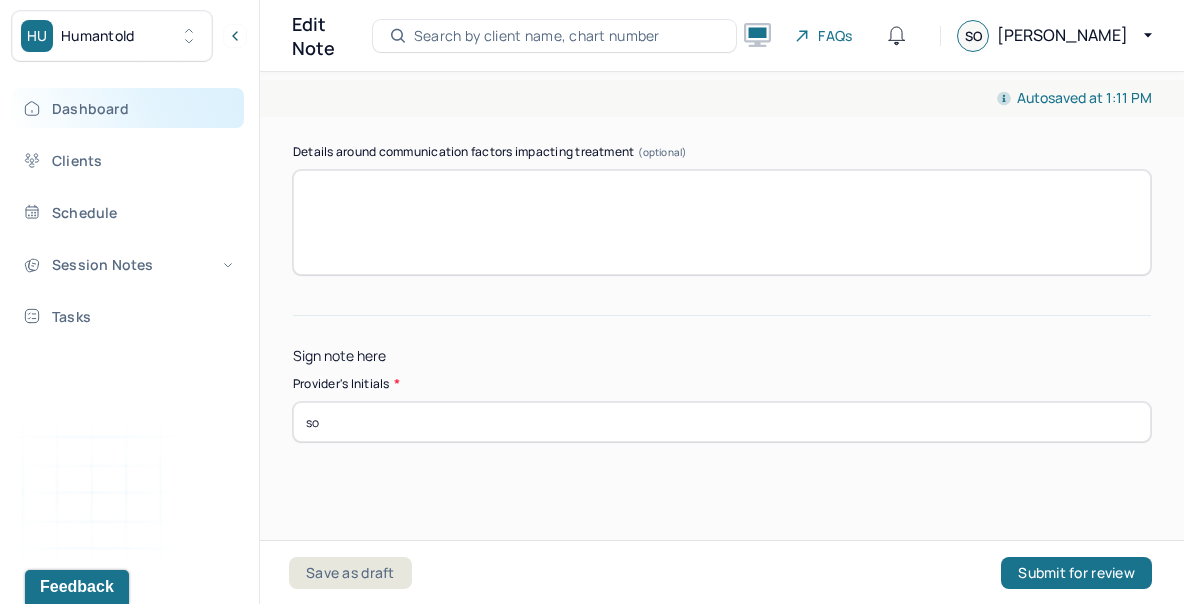 click on "Dashboard" at bounding box center [128, 108] 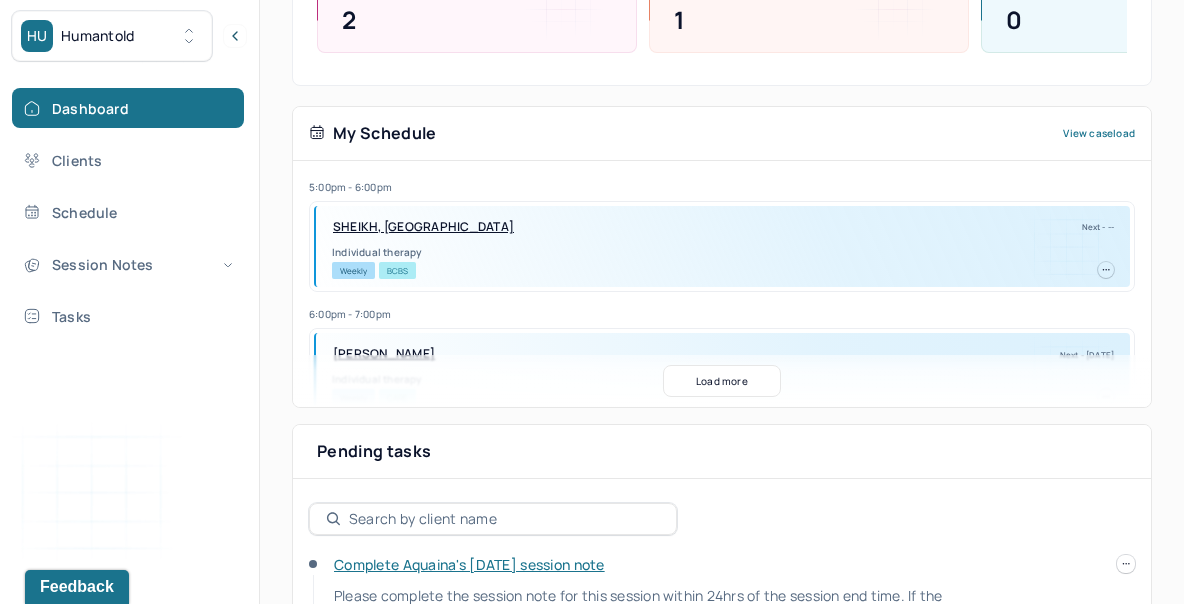 scroll, scrollTop: 345, scrollLeft: 0, axis: vertical 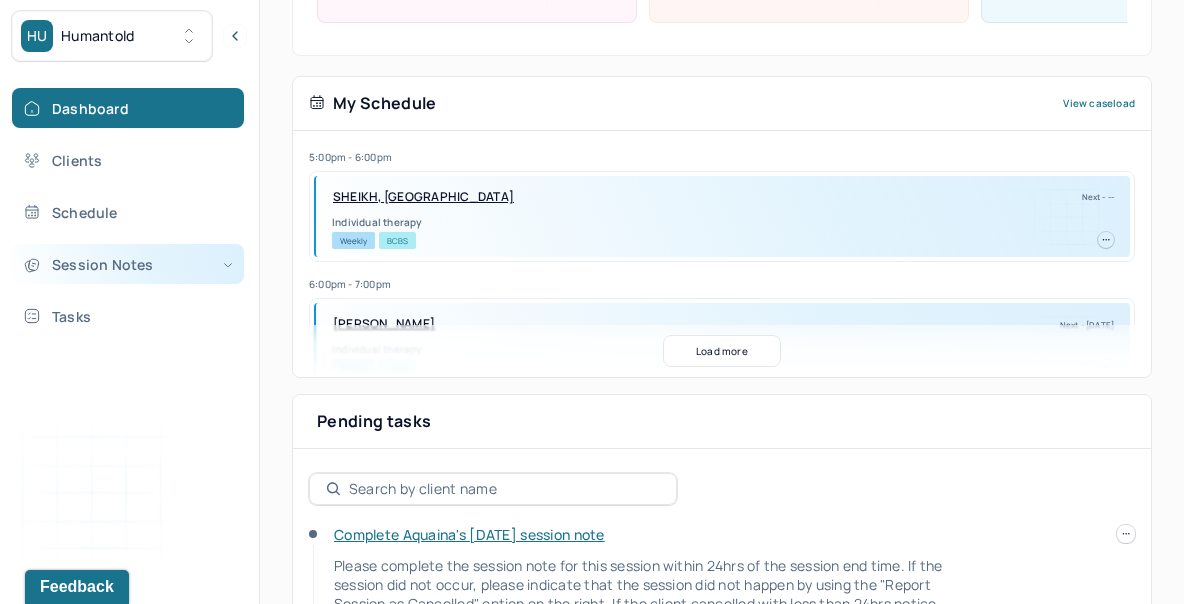 click on "Session Notes" at bounding box center (128, 264) 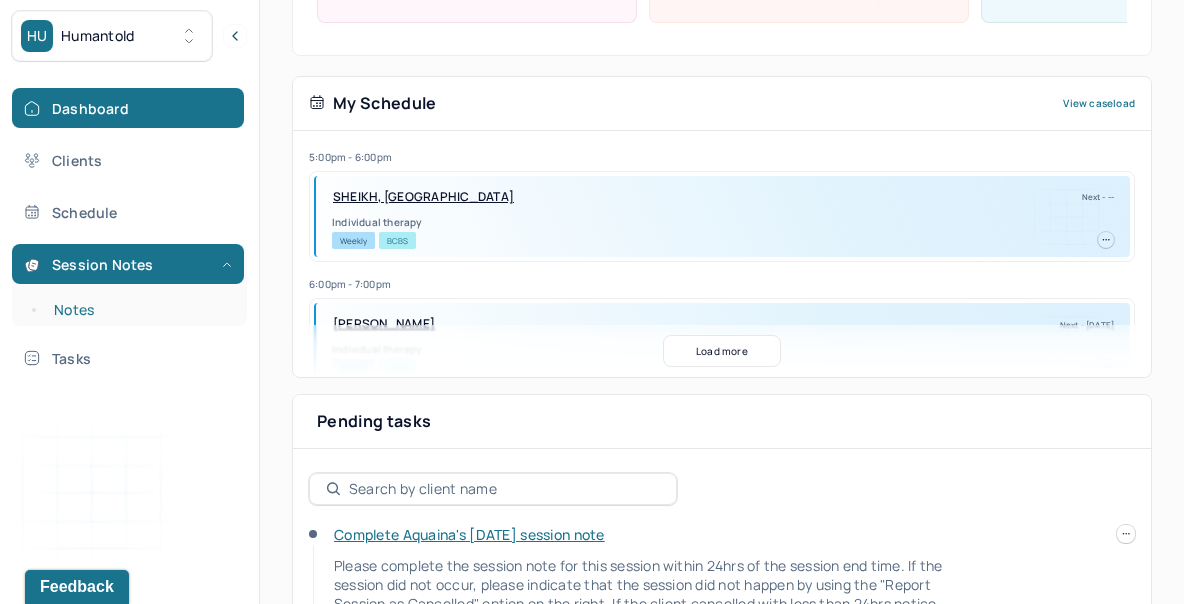 click on "Notes" at bounding box center [139, 310] 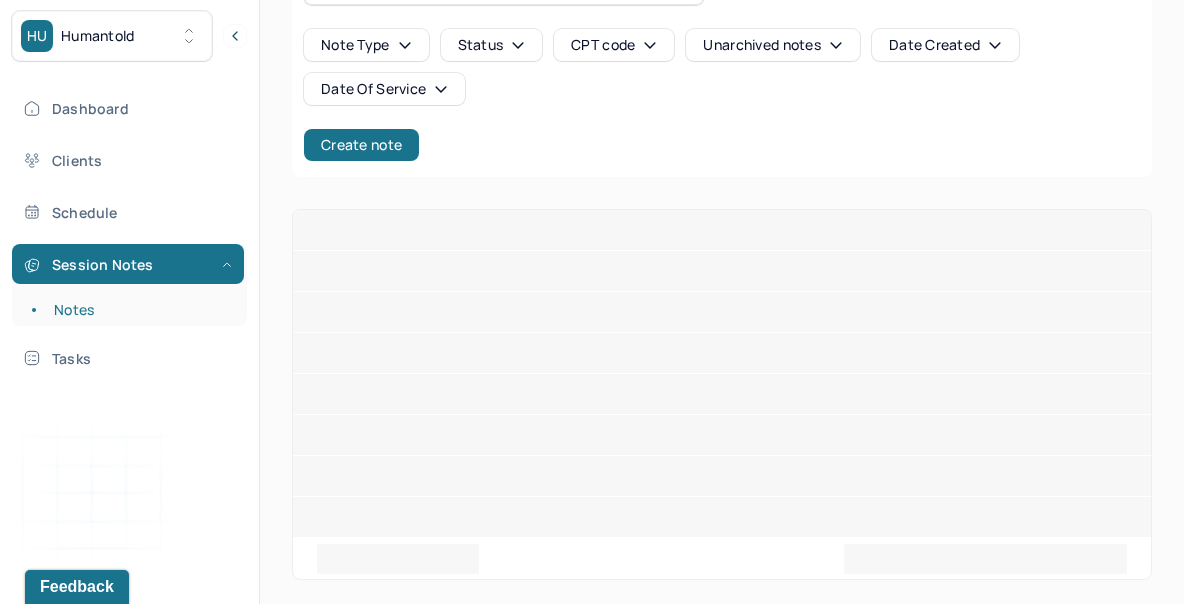 scroll, scrollTop: 63, scrollLeft: 0, axis: vertical 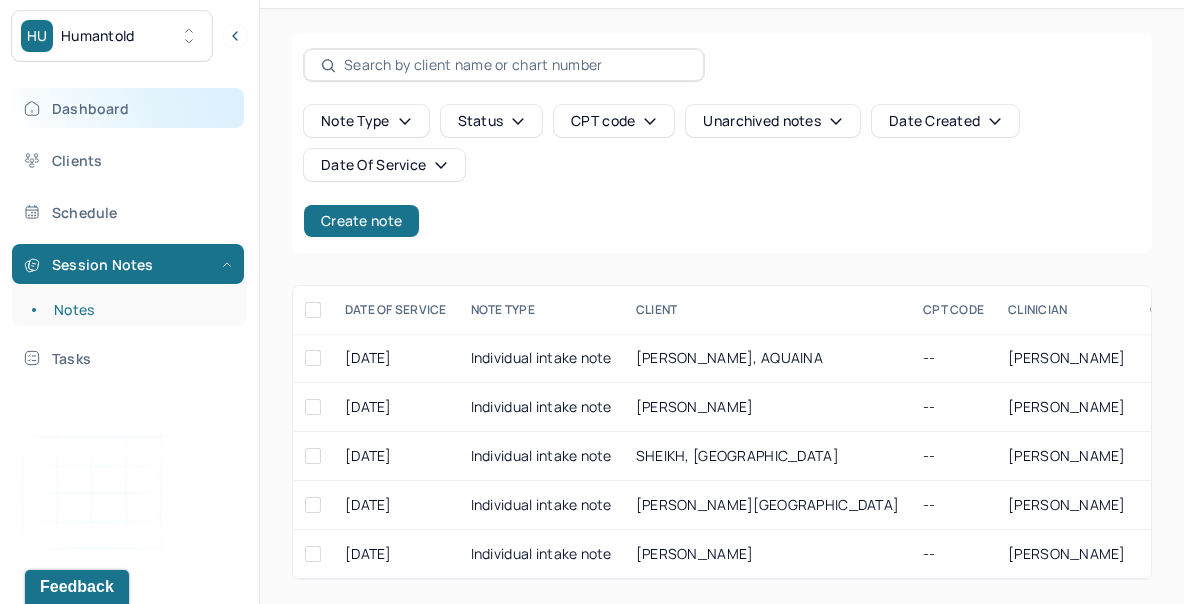 click on "Dashboard" at bounding box center [128, 108] 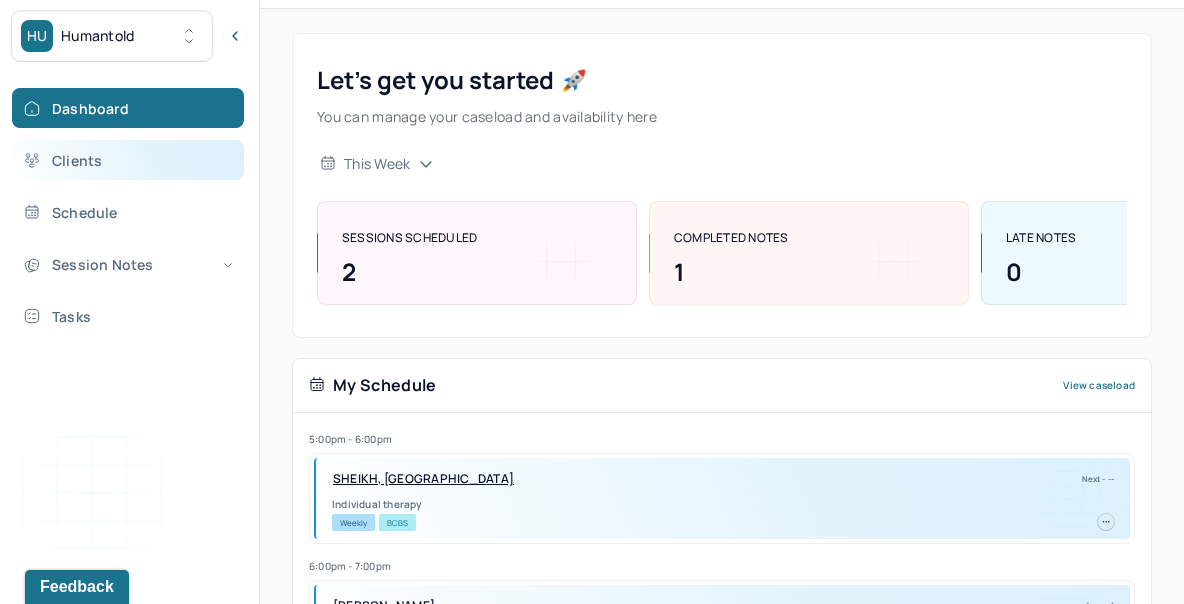 click on "Clients" at bounding box center [128, 160] 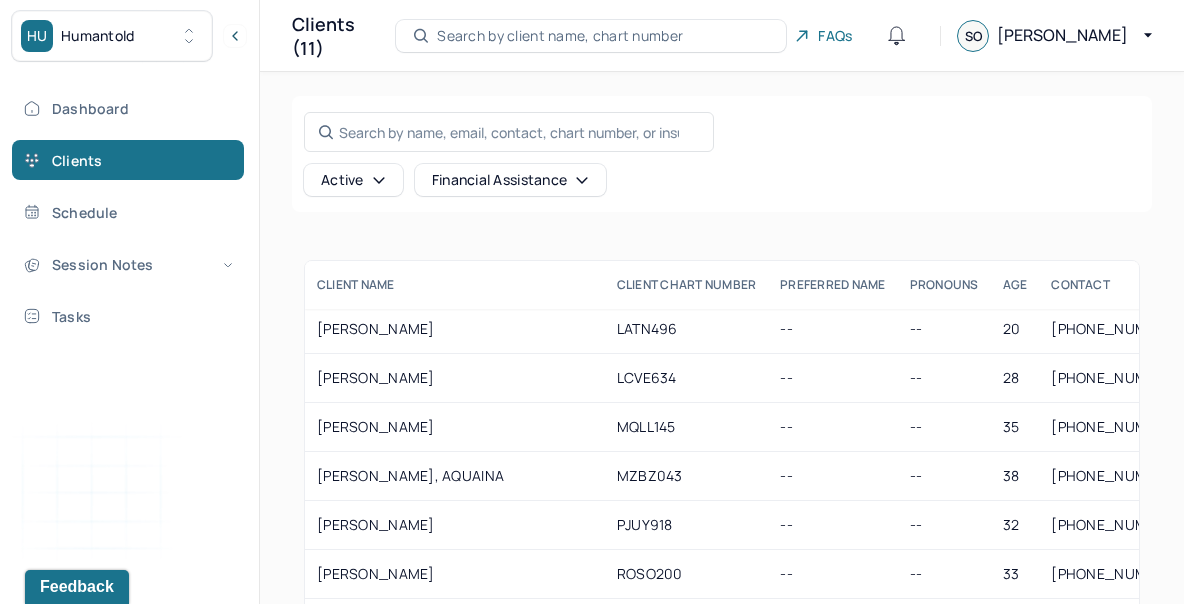 scroll, scrollTop: 106, scrollLeft: 0, axis: vertical 